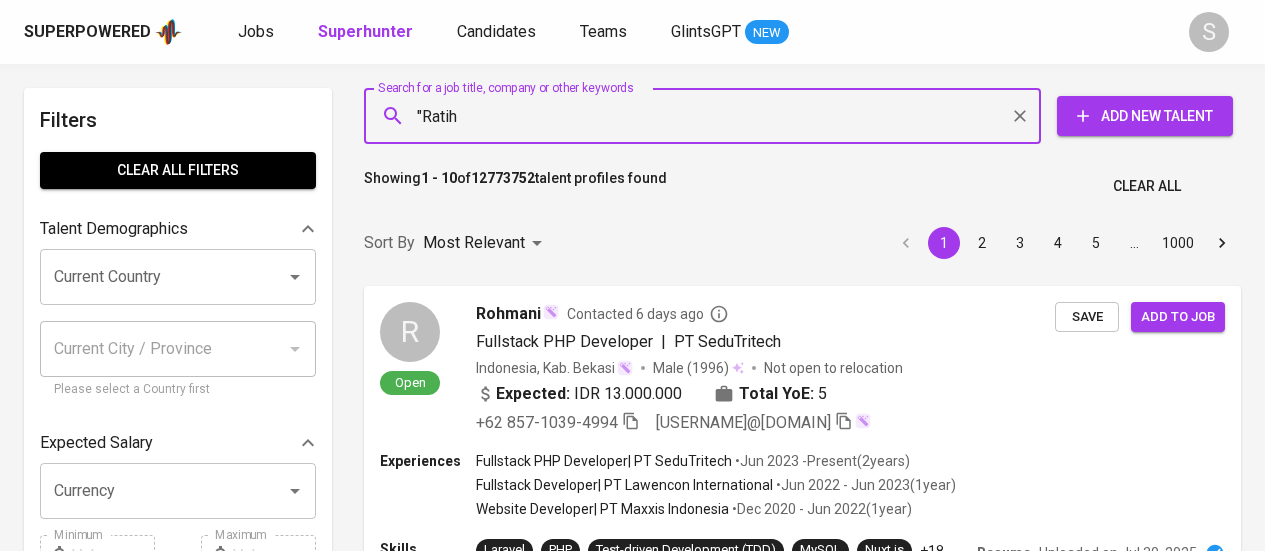 scroll, scrollTop: 0, scrollLeft: 0, axis: both 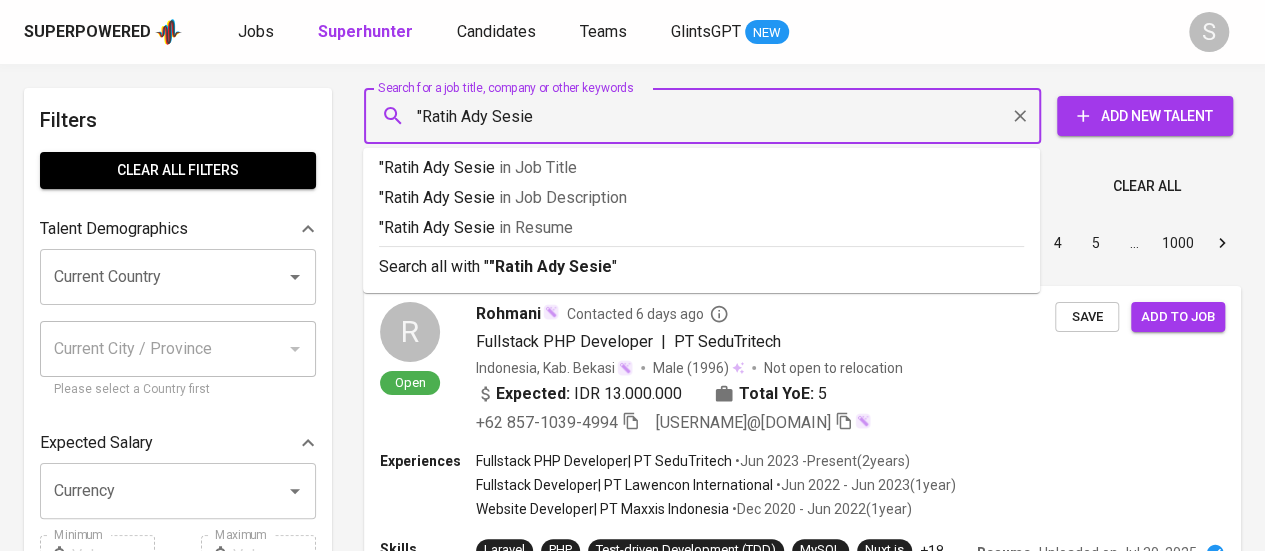 type on ""Ratih Ady Sesie"" 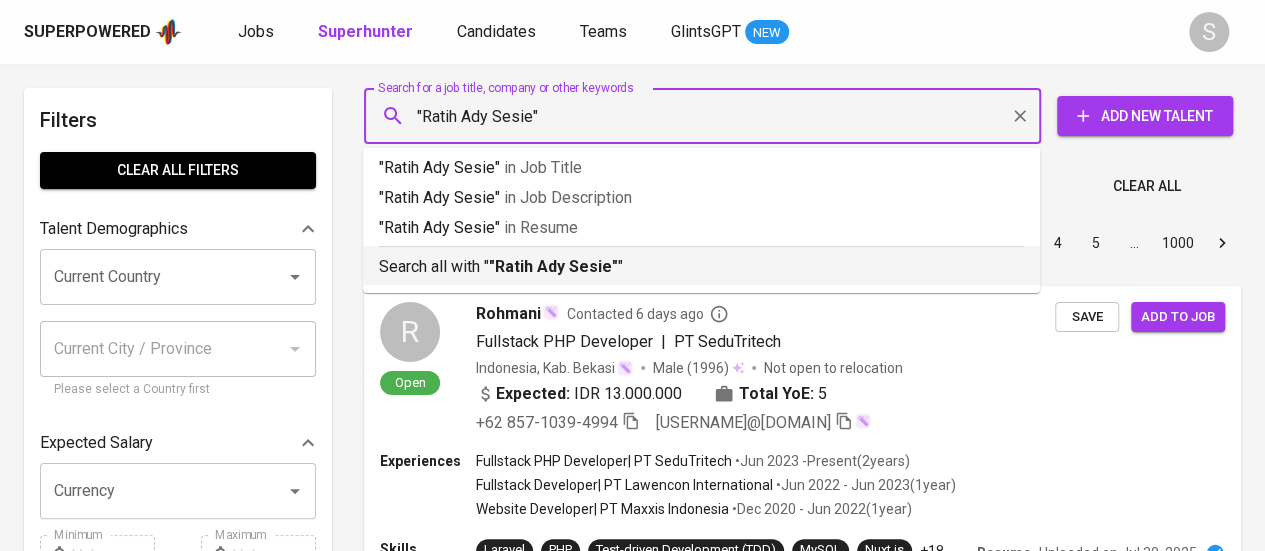 click on "Search all with " "Ratih Ady Sesie" "" at bounding box center [701, 267] 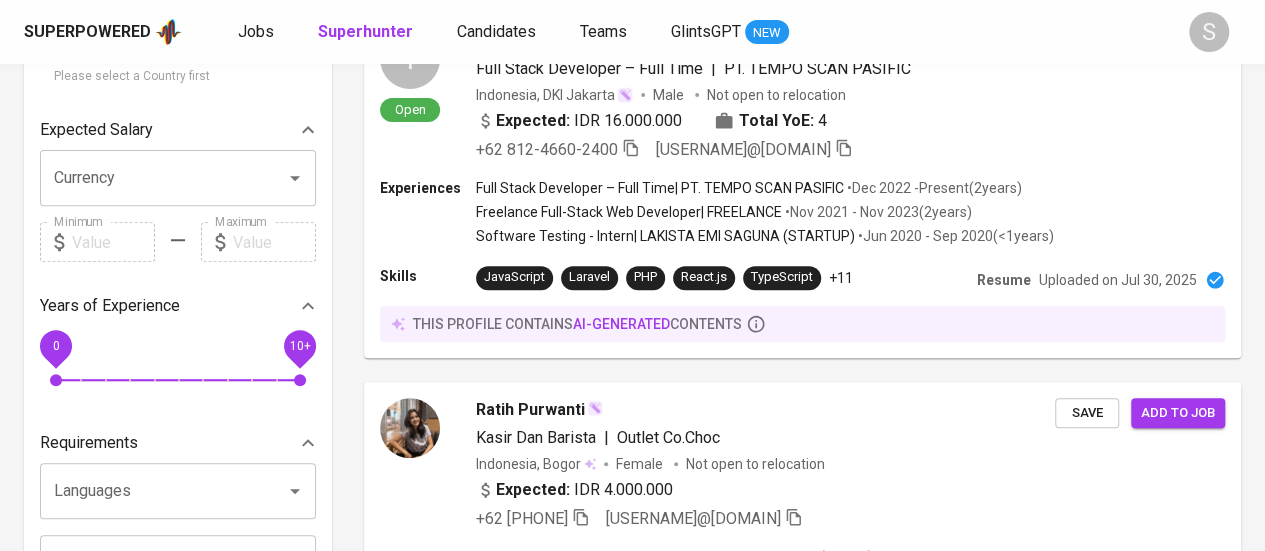 scroll, scrollTop: 0, scrollLeft: 0, axis: both 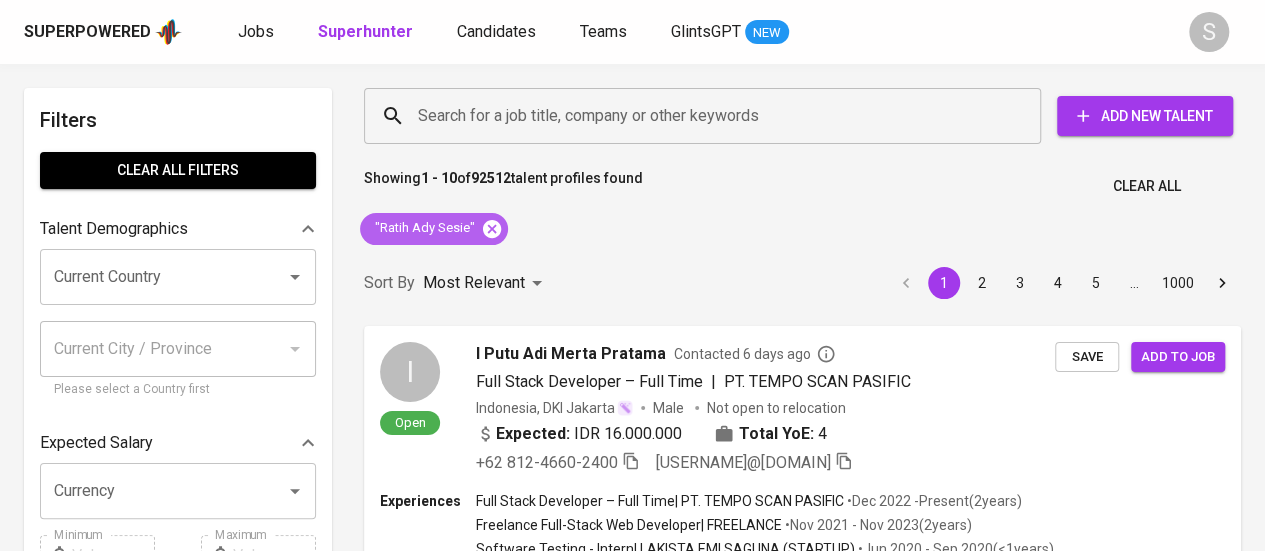 click 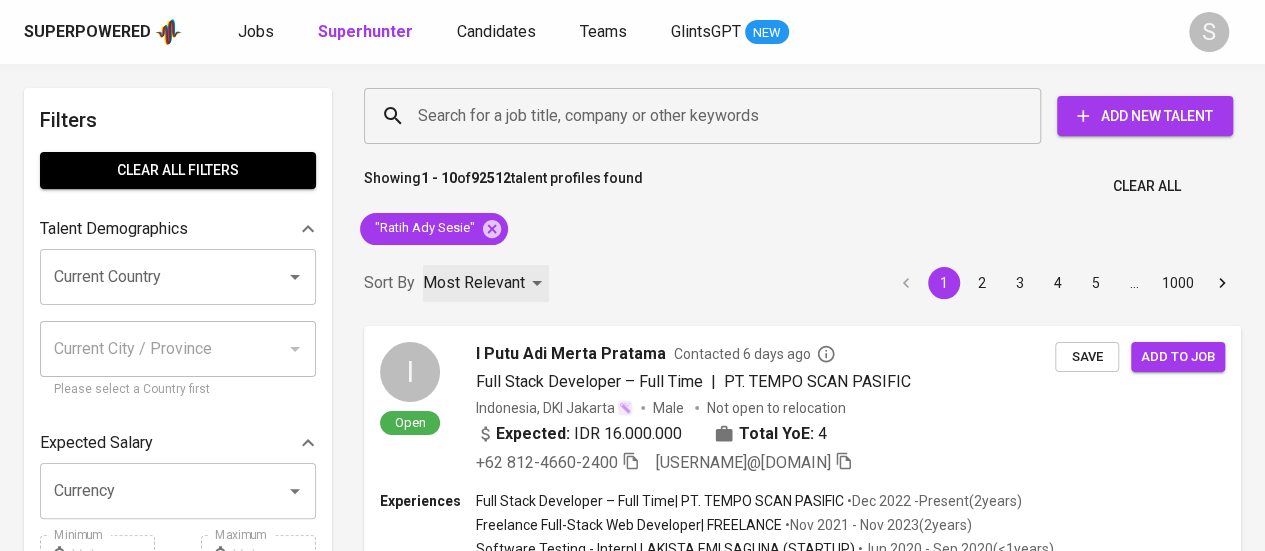 click on "Most Relevant" at bounding box center [486, 283] 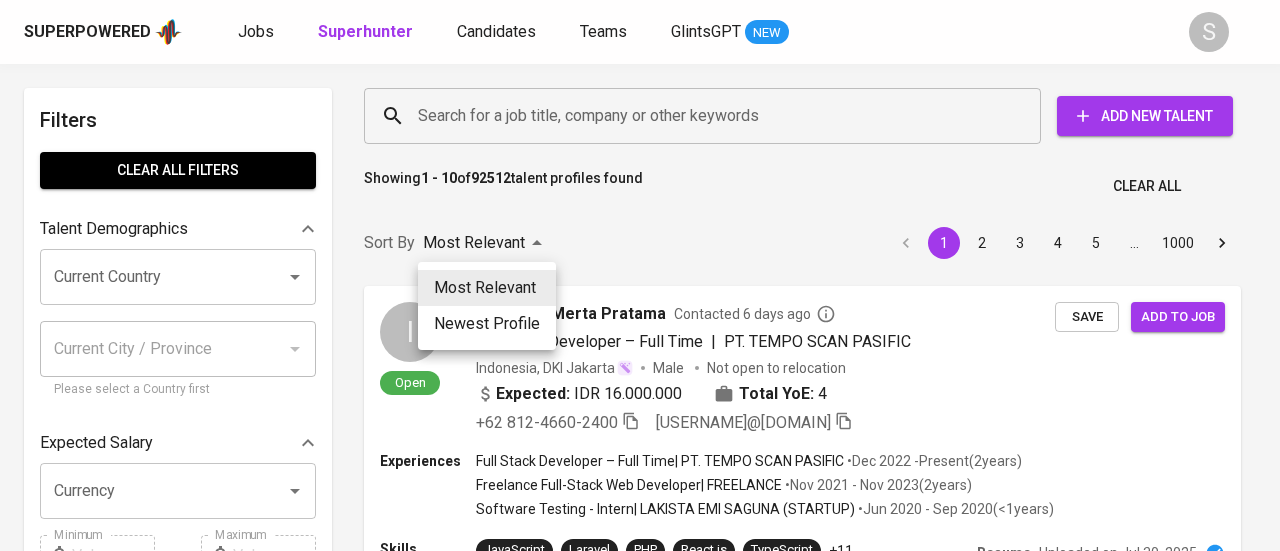 click at bounding box center (640, 275) 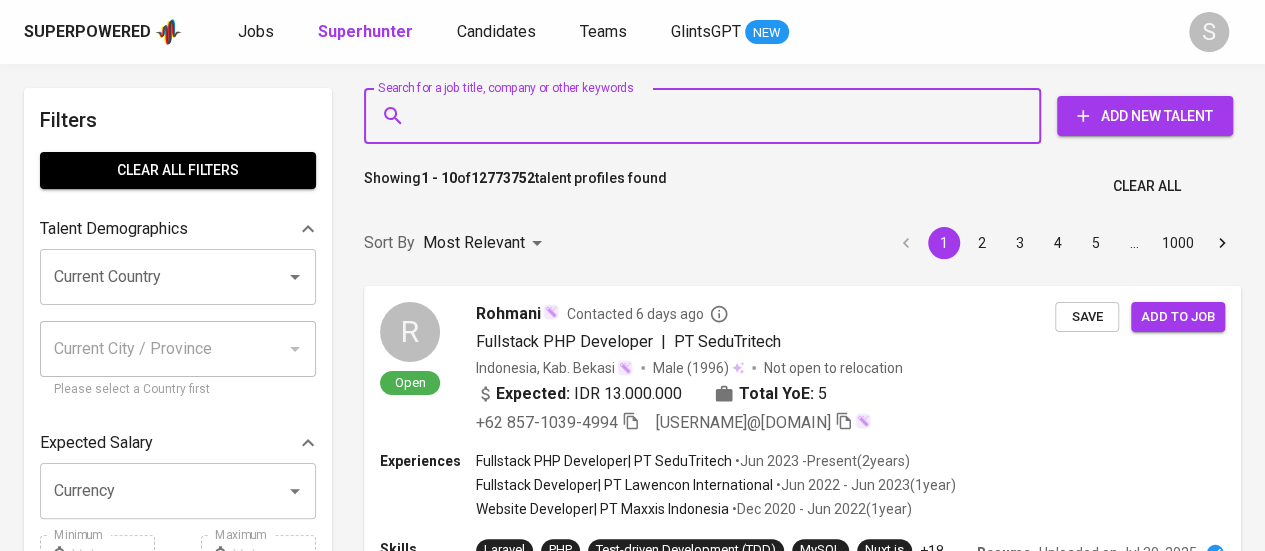click on "Search for a job title, company or other keywords" at bounding box center (707, 116) 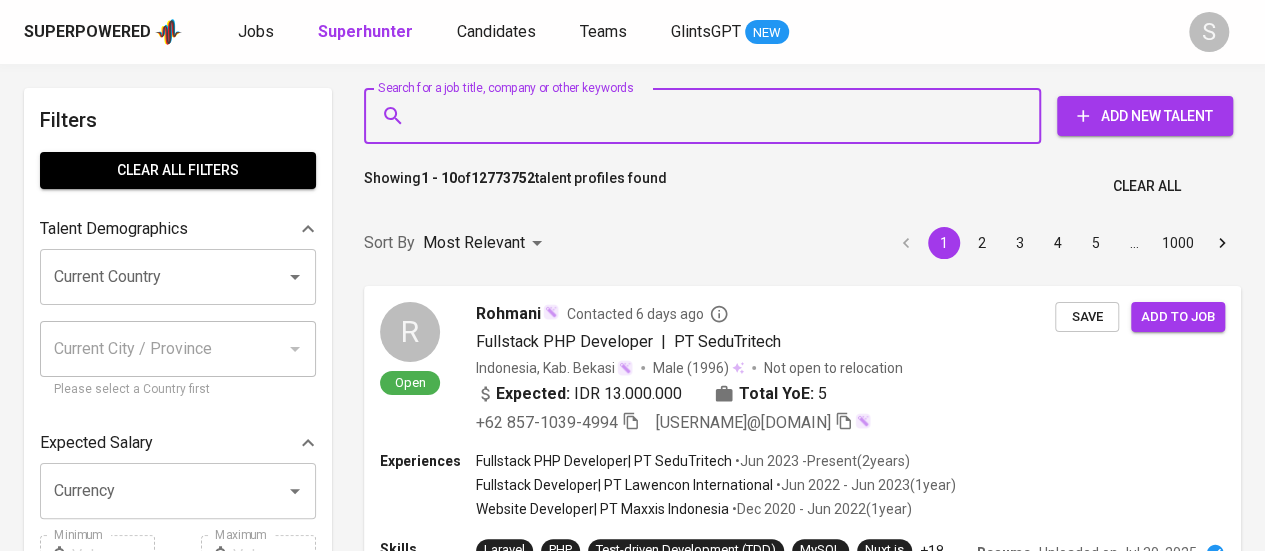 paste on "[USERNAME]@[DOMAIN]" 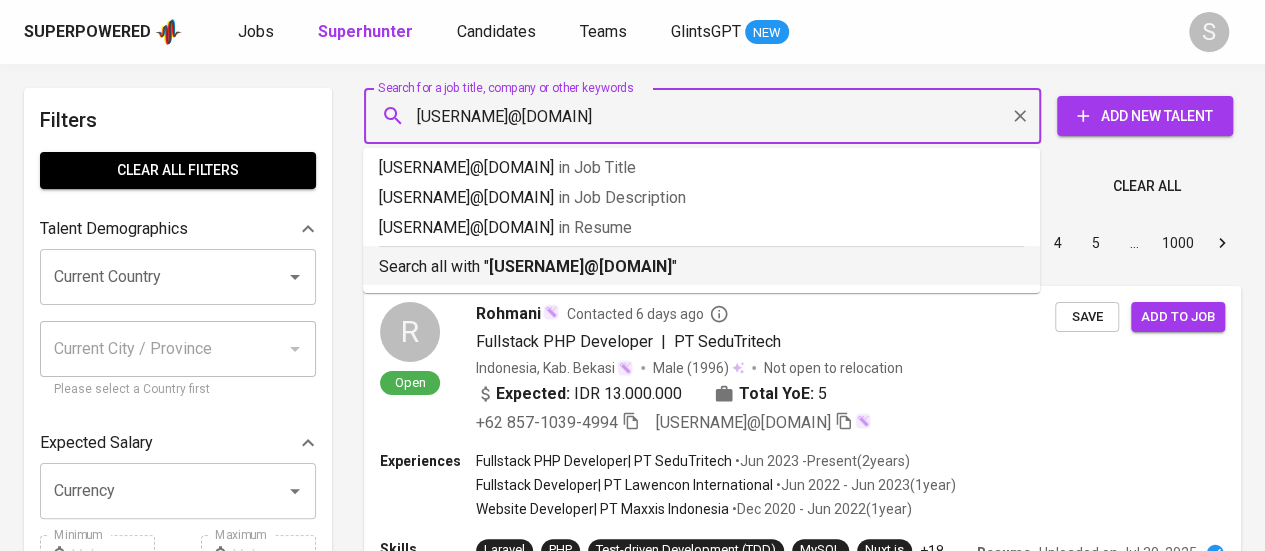 click on "[USERNAME]@[DOMAIN]" at bounding box center (580, 266) 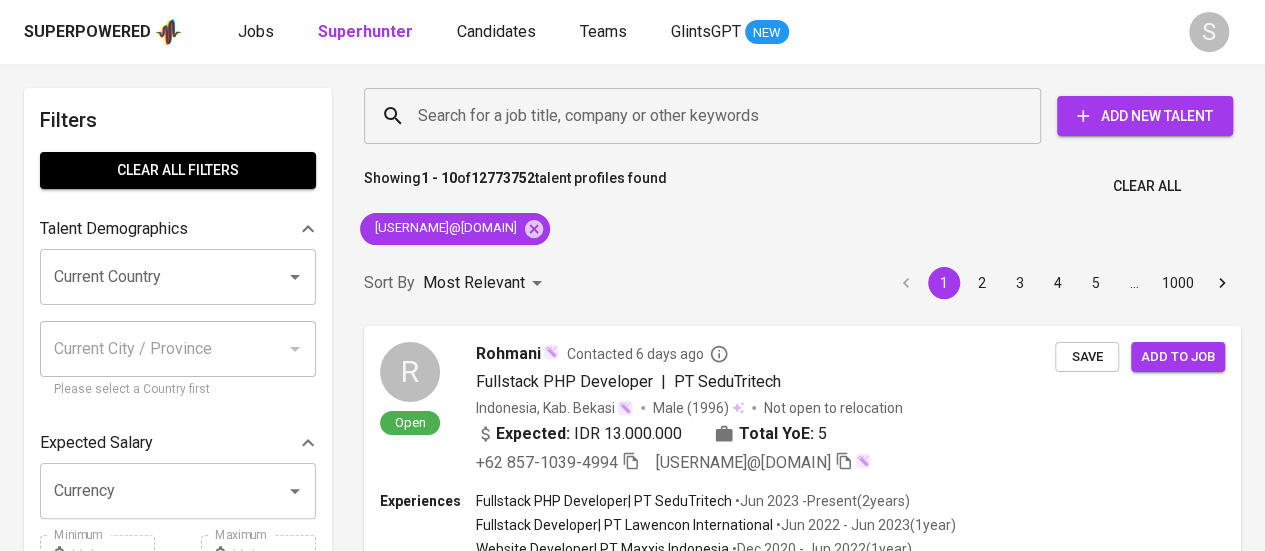 click on "Showing  1 - 10  of  12773752  talent profiles found Clear All" at bounding box center (802, 180) 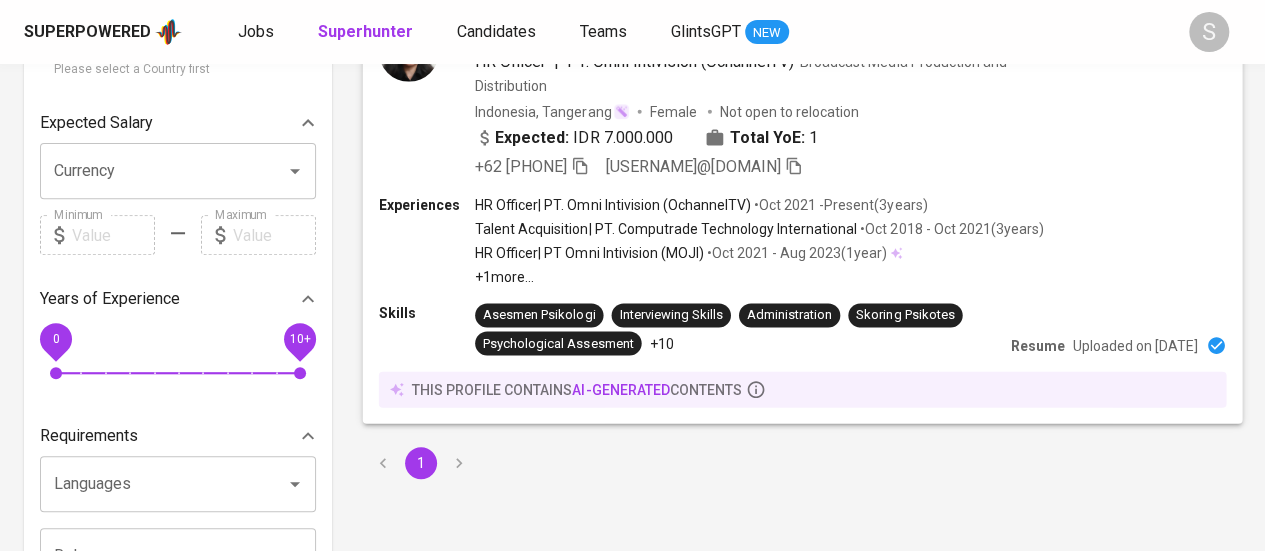scroll, scrollTop: 328, scrollLeft: 0, axis: vertical 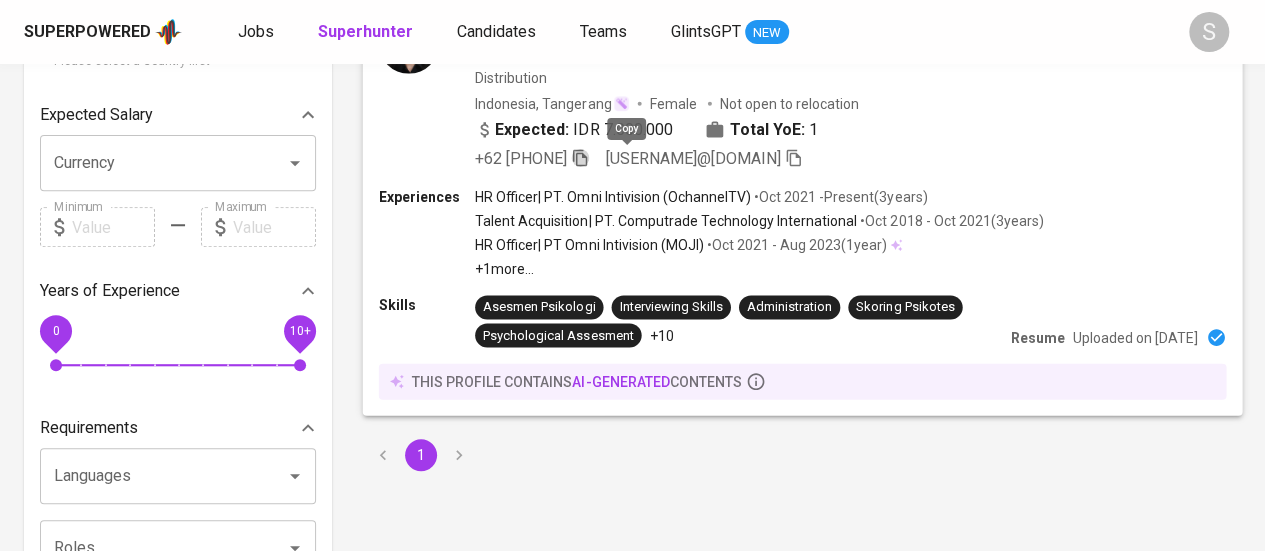 click 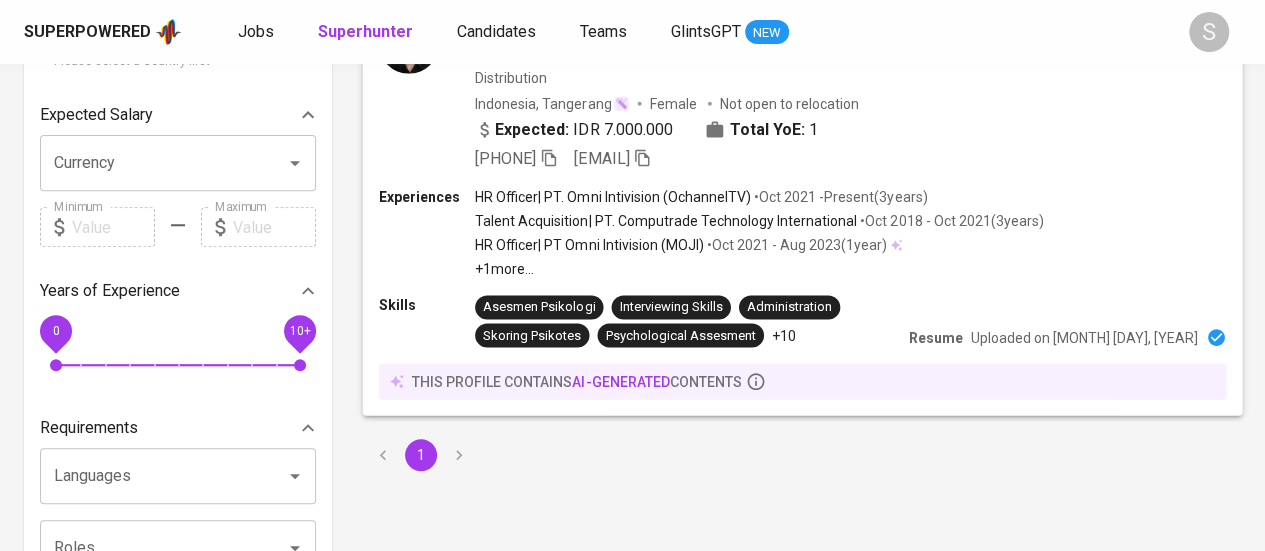 scroll, scrollTop: 0, scrollLeft: 0, axis: both 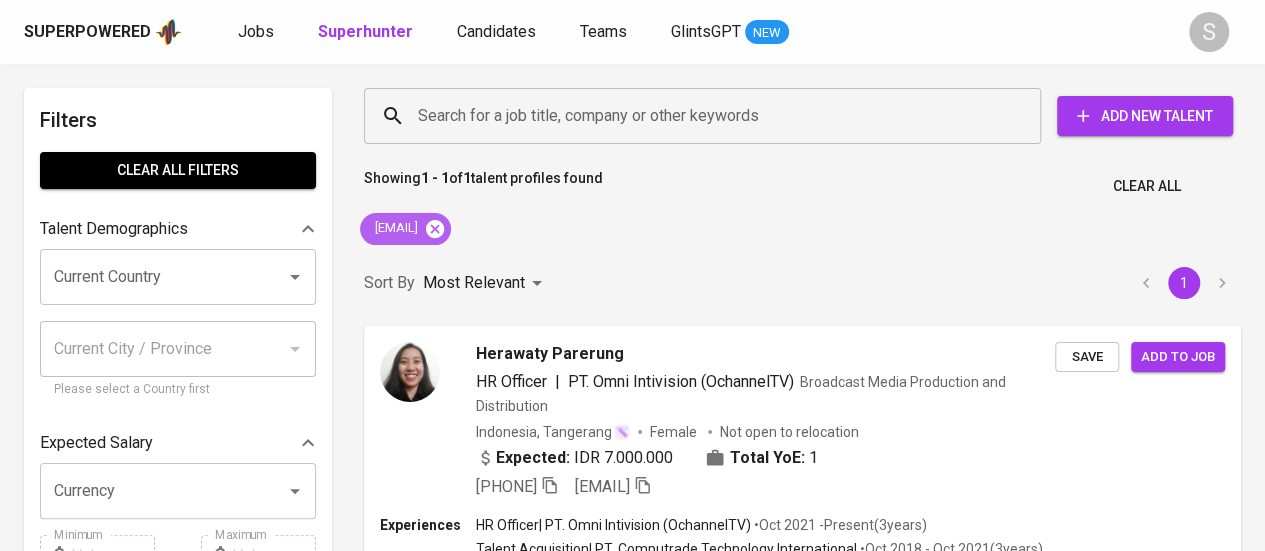 click 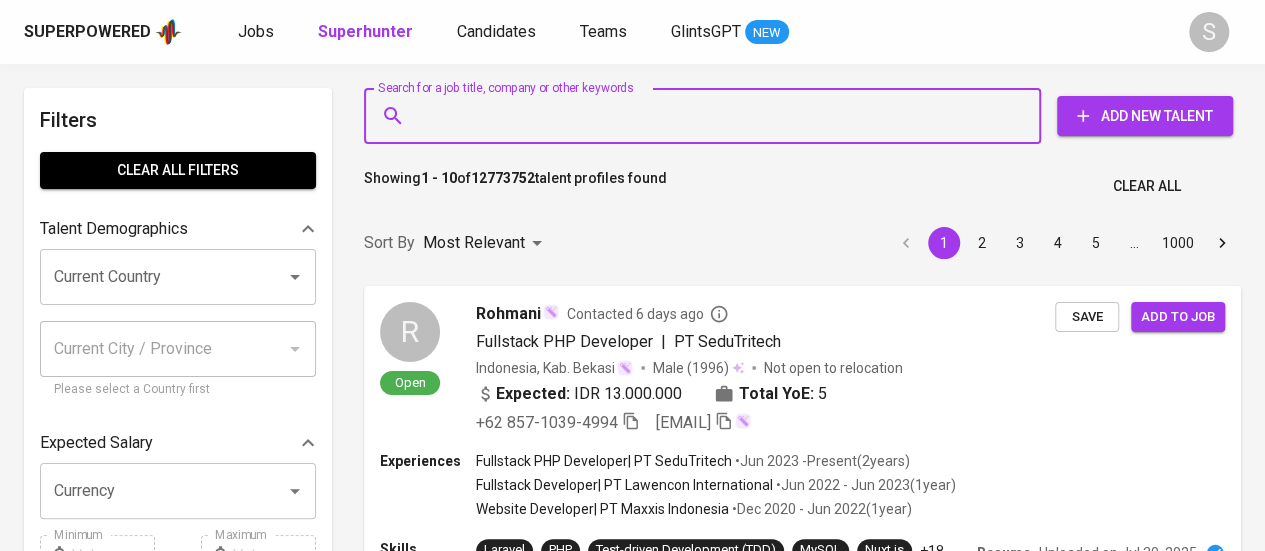 click on "Search for a job title, company or other keywords" at bounding box center [707, 116] 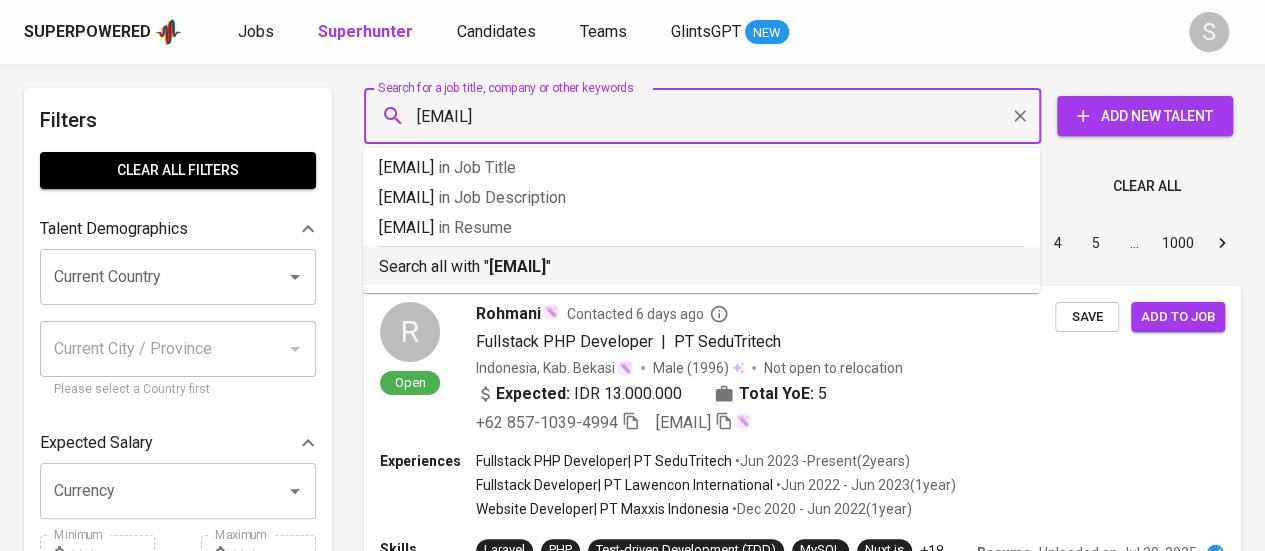 click on "chitrautamin@gmail.com" at bounding box center [517, 266] 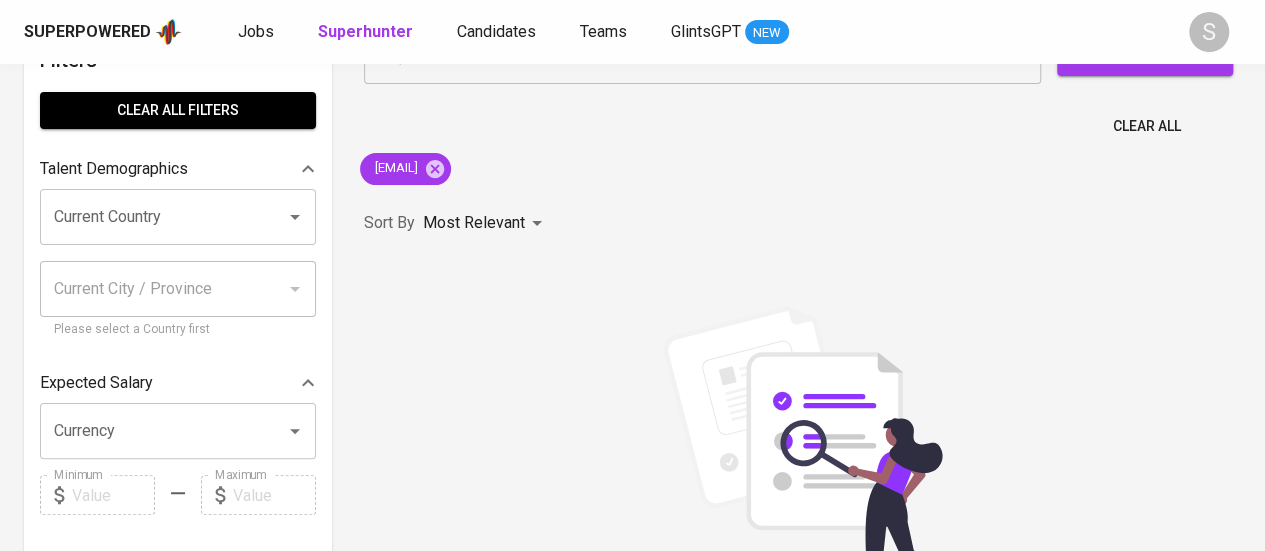scroll, scrollTop: 0, scrollLeft: 0, axis: both 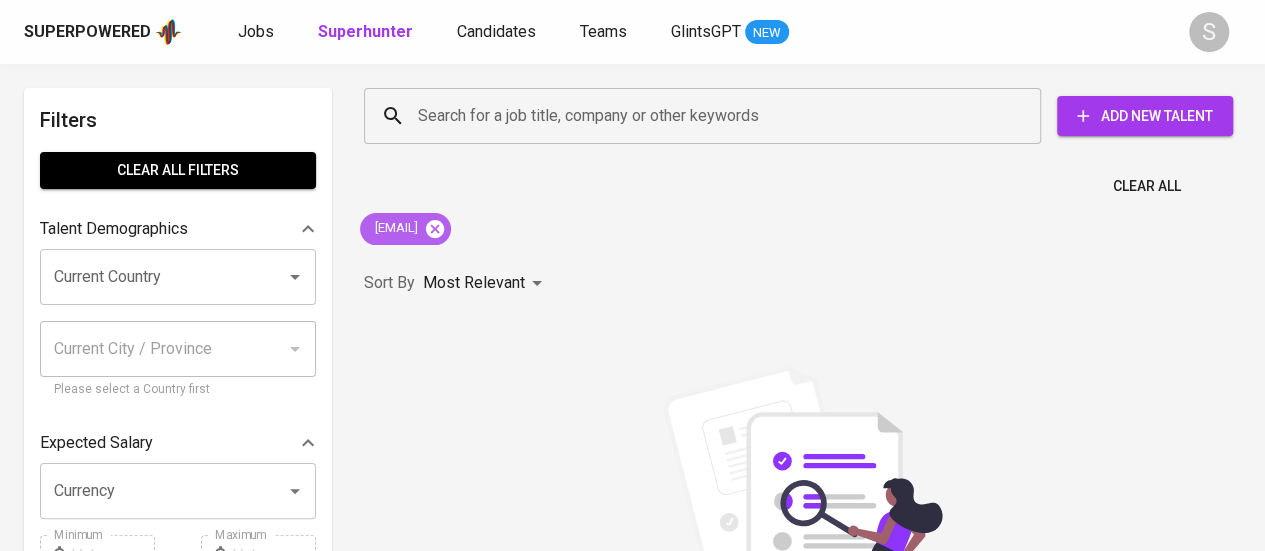 click 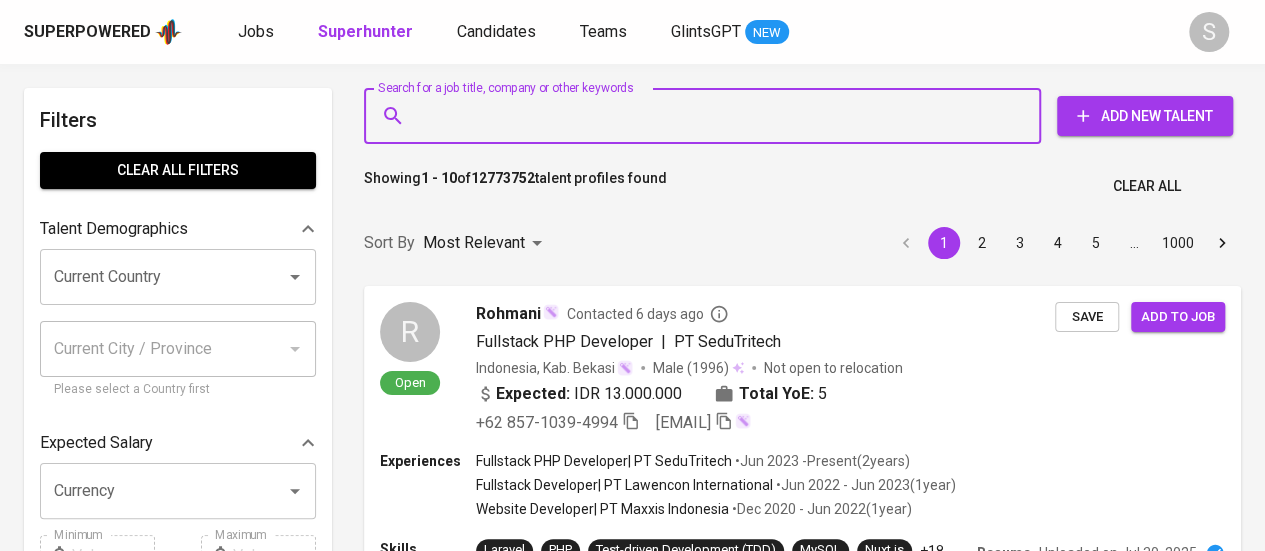 click on "Search for a job title, company or other keywords" at bounding box center (707, 116) 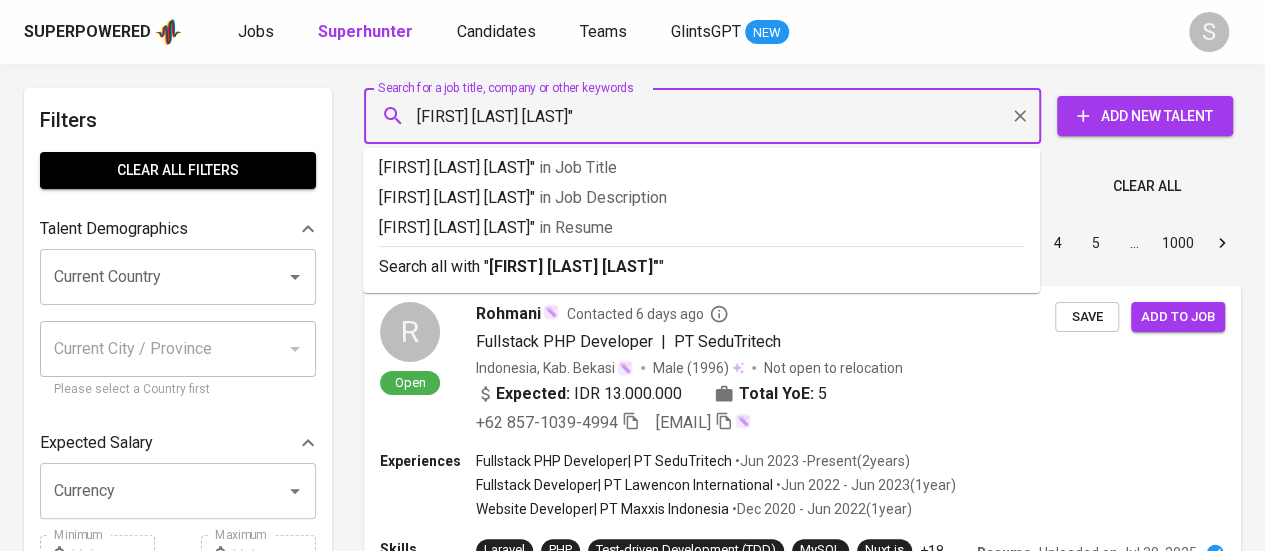 click on "Chitra Utami Novianti"" at bounding box center (707, 116) 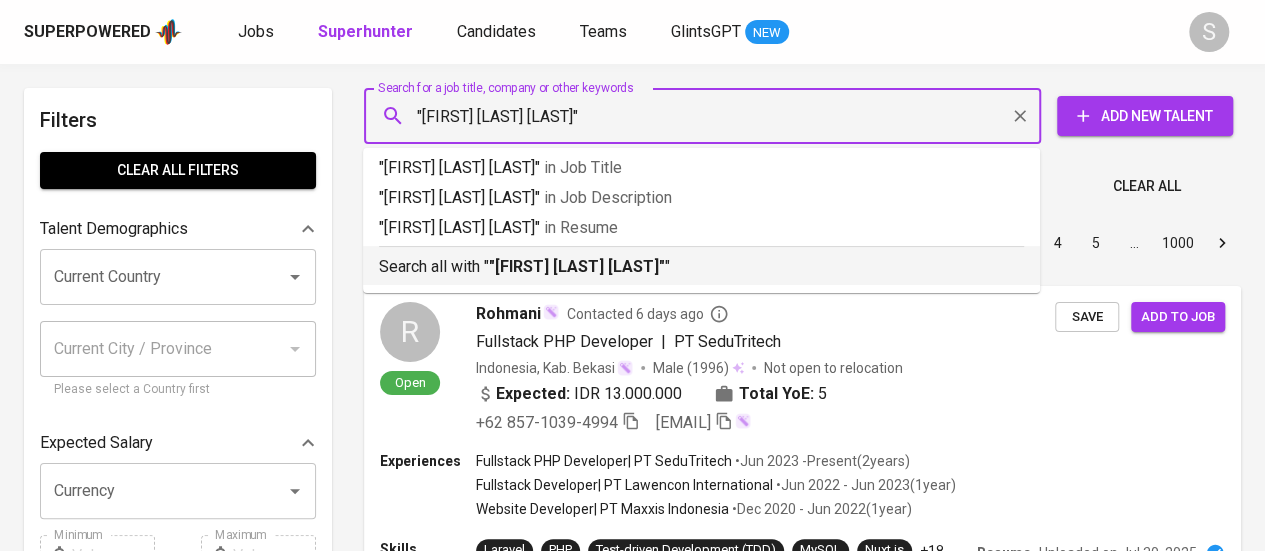 click on ""Chitra Utami Novianti"" at bounding box center [577, 266] 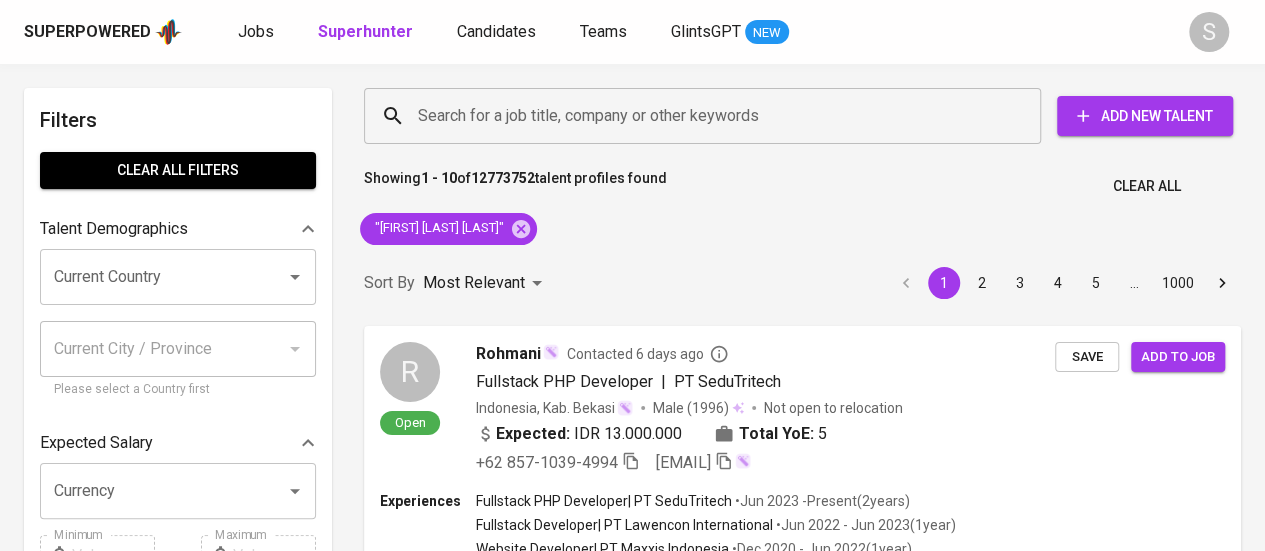 click on "Sort By Most Relevant MOST_RELEVANT 1 2 3 4 5 … 1000" at bounding box center [802, 283] 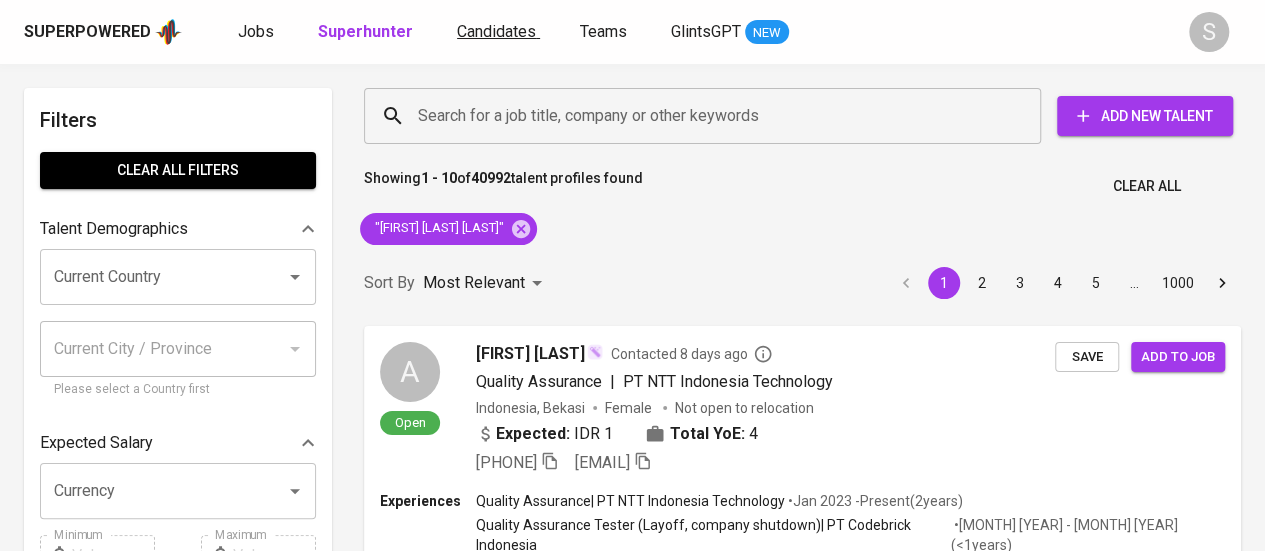 scroll, scrollTop: 1387, scrollLeft: 0, axis: vertical 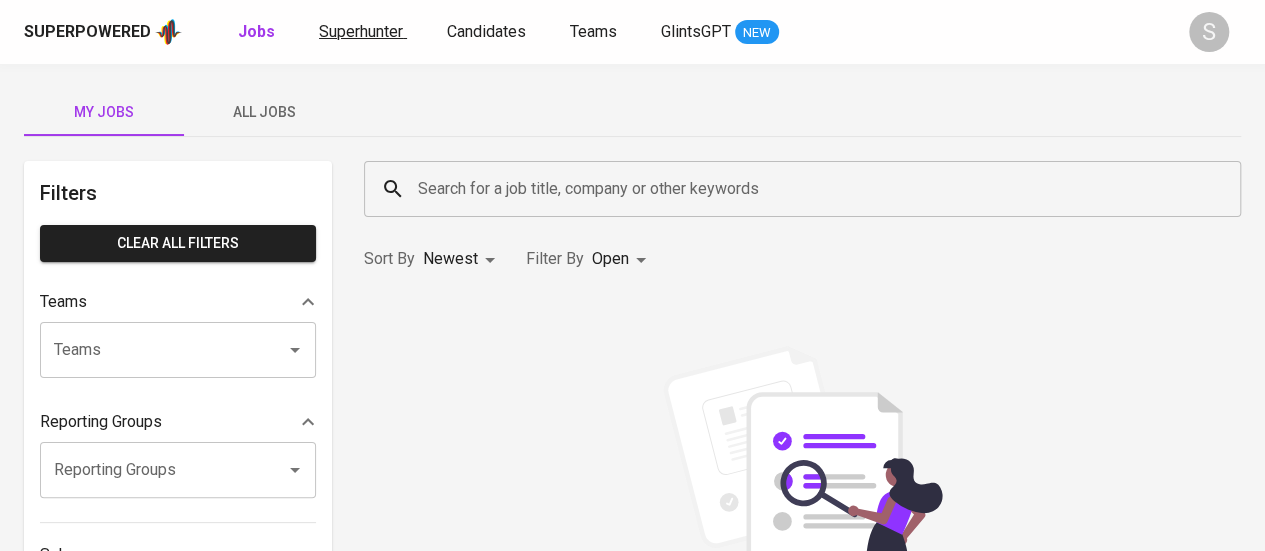 click on "Superhunter" at bounding box center (361, 31) 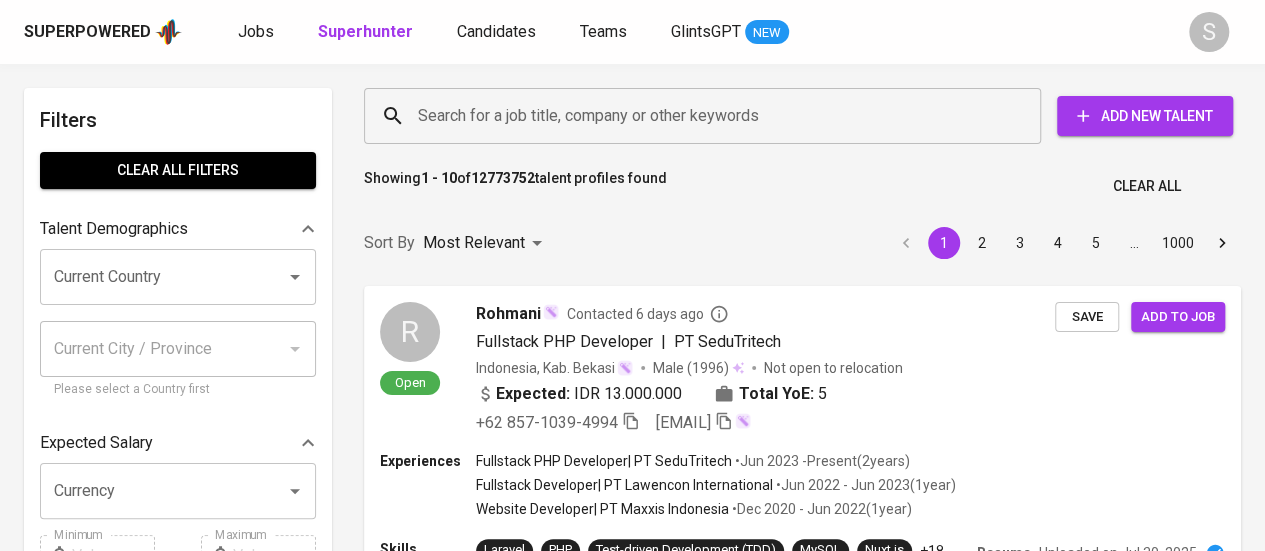 click on "Search for a job title, company or other keywords" at bounding box center [707, 116] 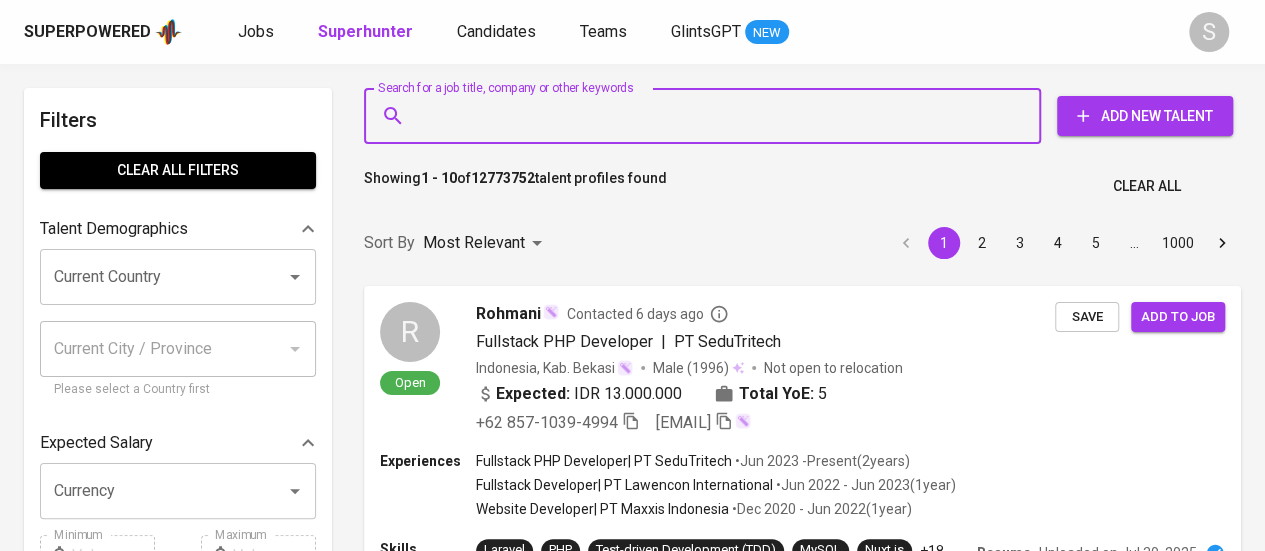 paste on "silviahera3@gmail.com" 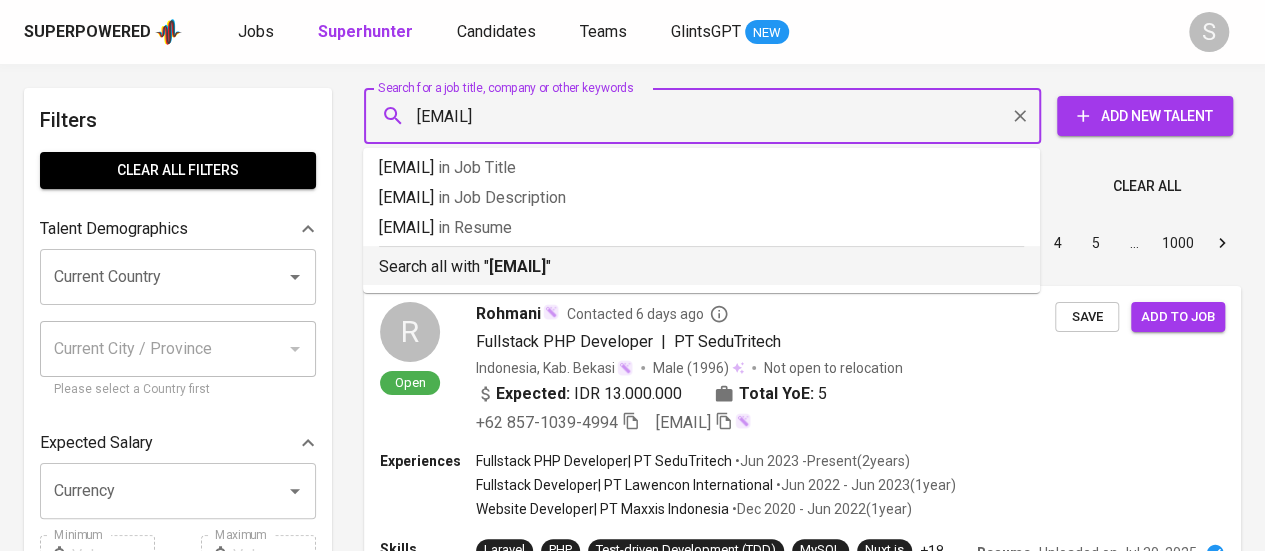 click on "Search all with " silviahera3@gmail.com "" at bounding box center [701, 262] 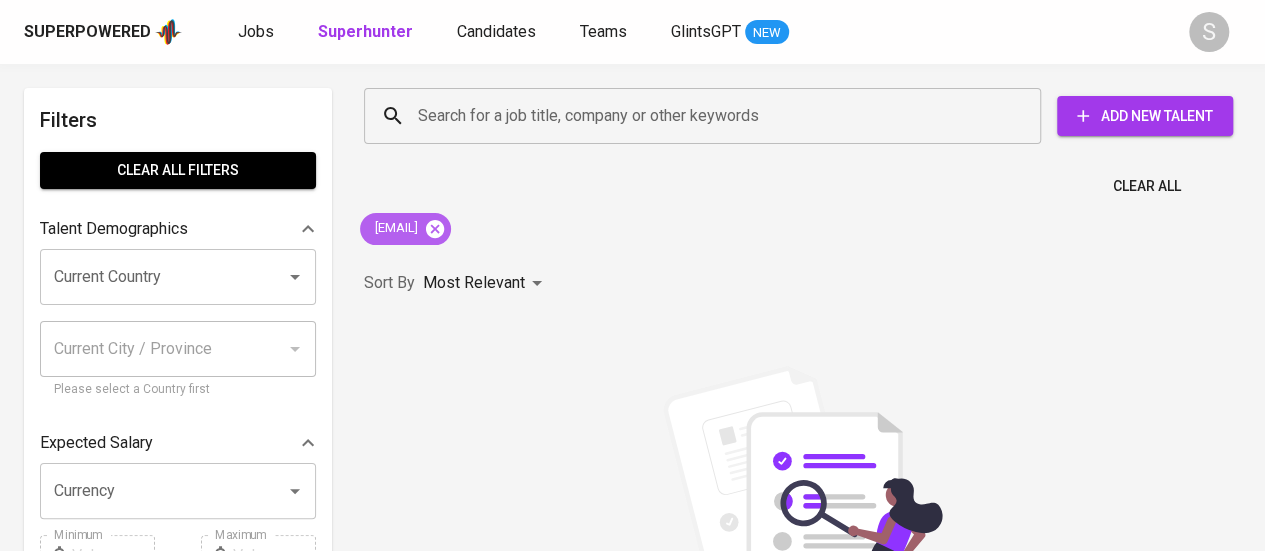 click 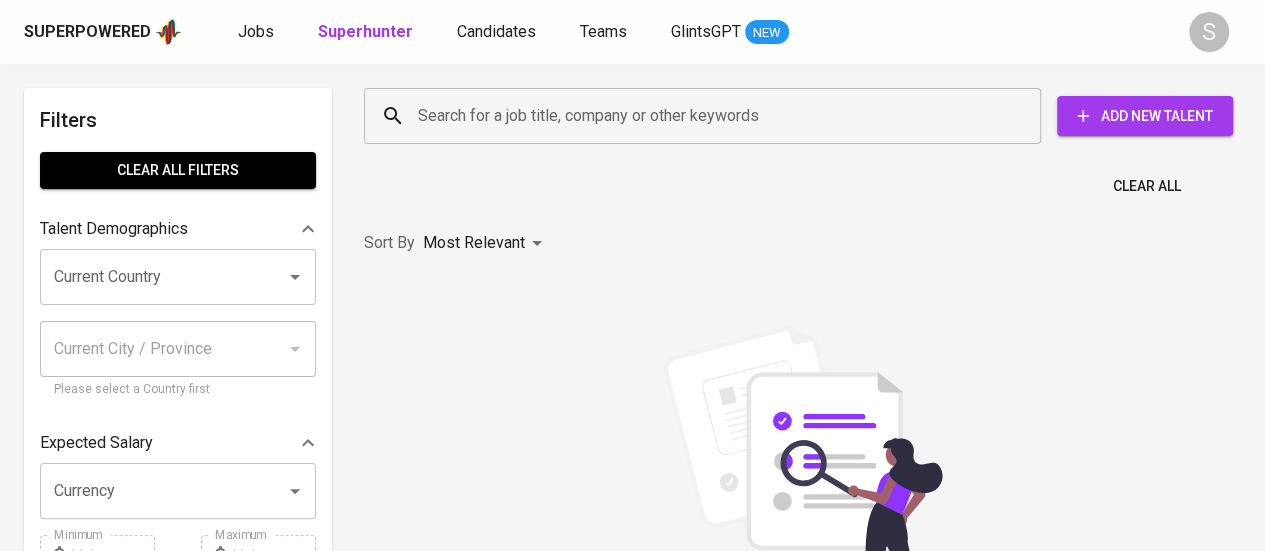 click on "Search for a job title, company or other keywords" at bounding box center [707, 116] 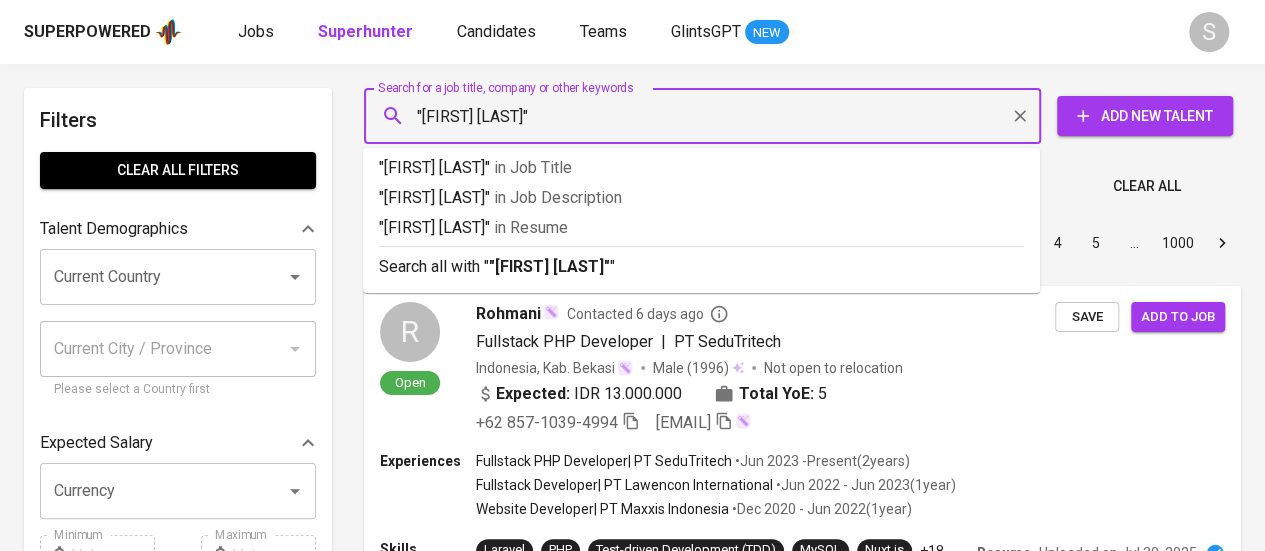 type on ""Silvia Tri Herawati" 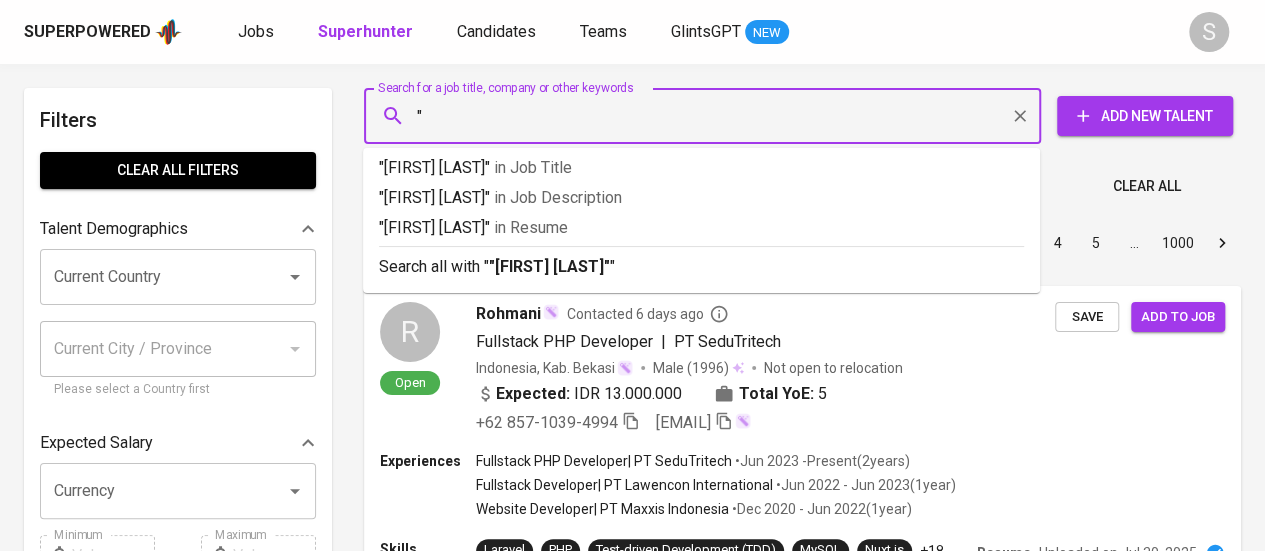 click on """ at bounding box center [707, 116] 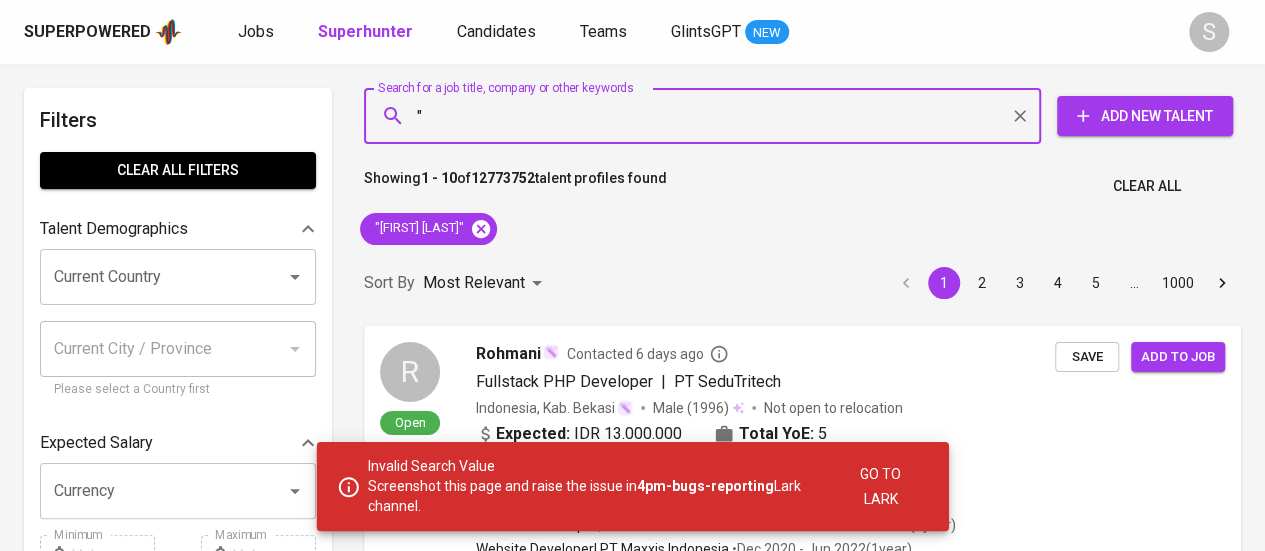 scroll, scrollTop: 195, scrollLeft: 0, axis: vertical 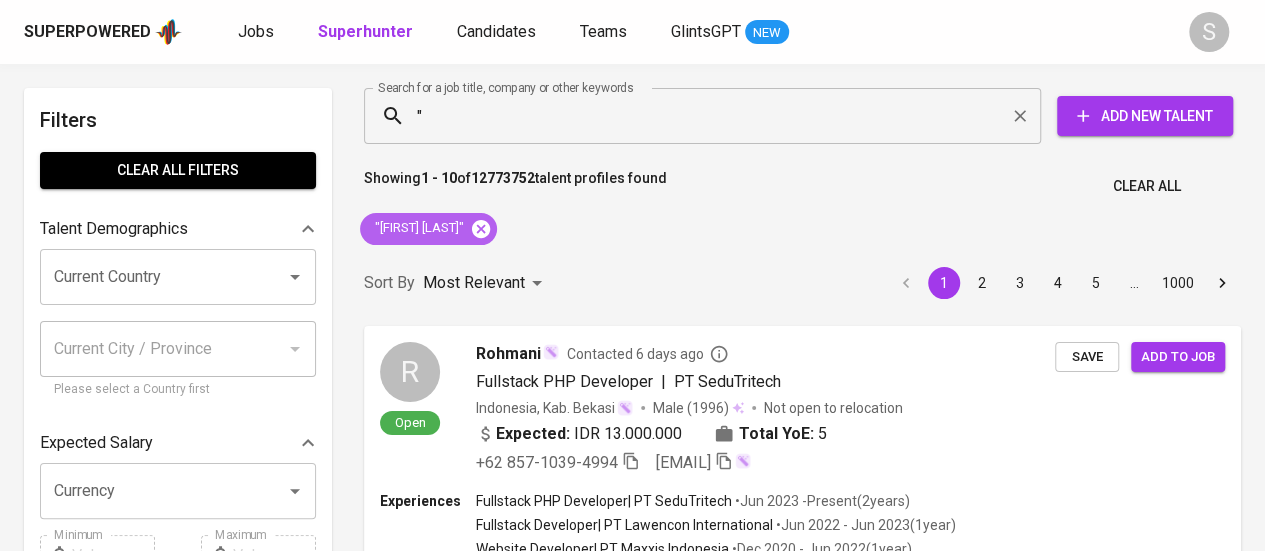 click 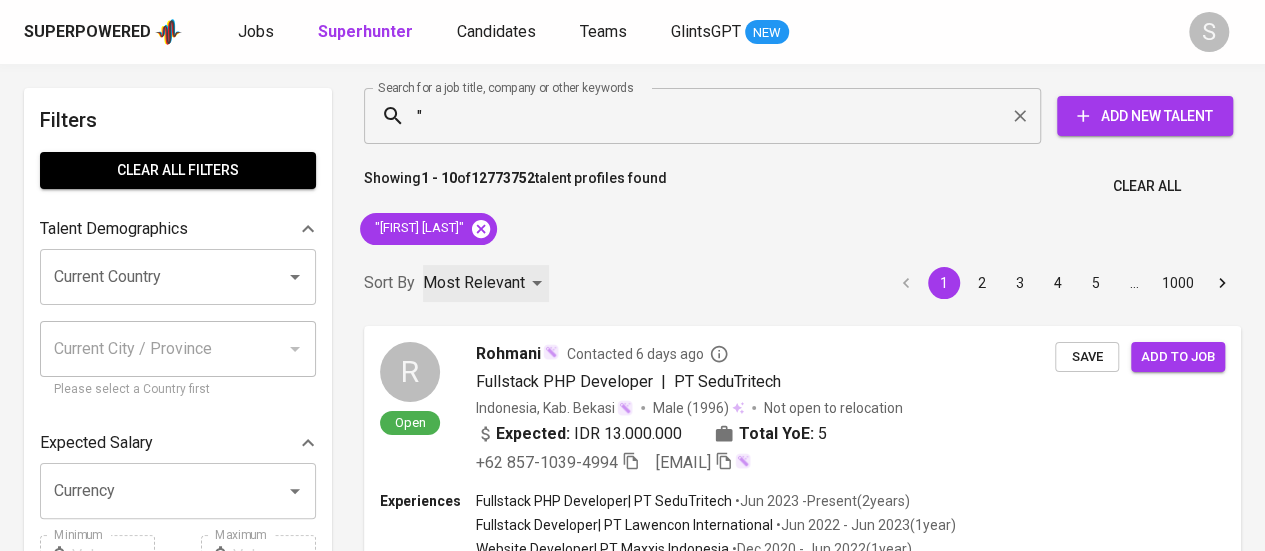 click on "Most Relevant" at bounding box center [486, 283] 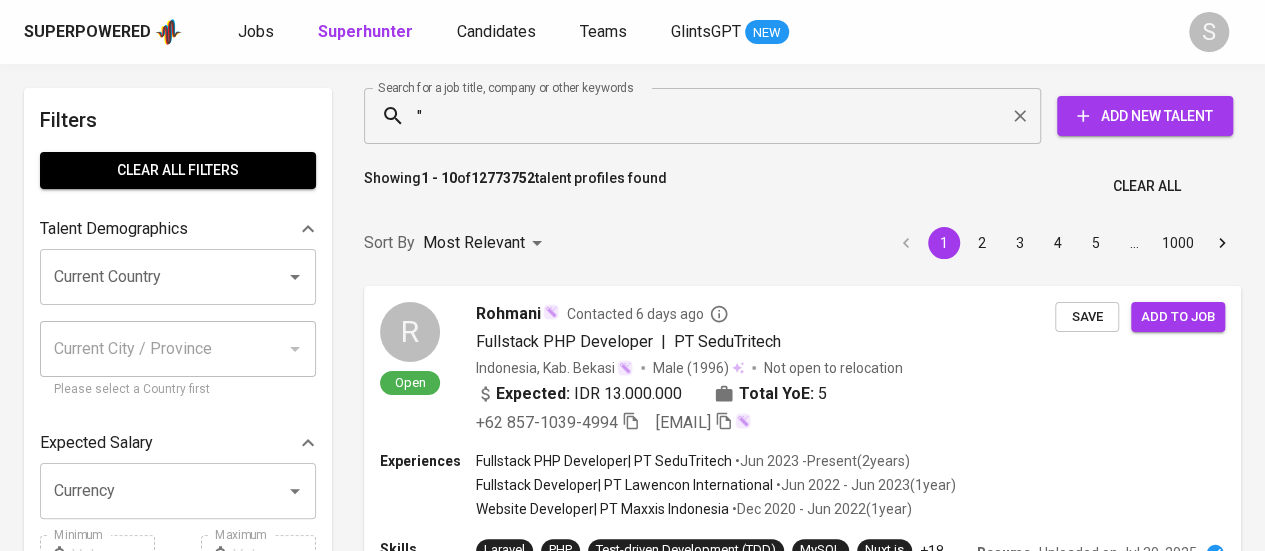 click on """ at bounding box center [707, 116] 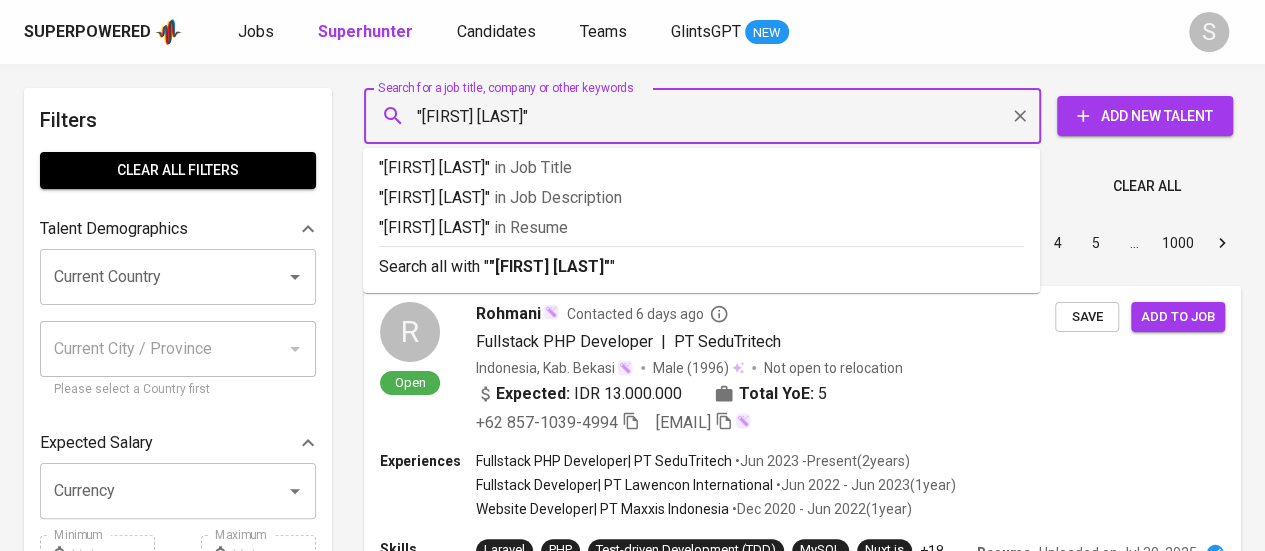 type on ""Silvia Tri Herawati"" 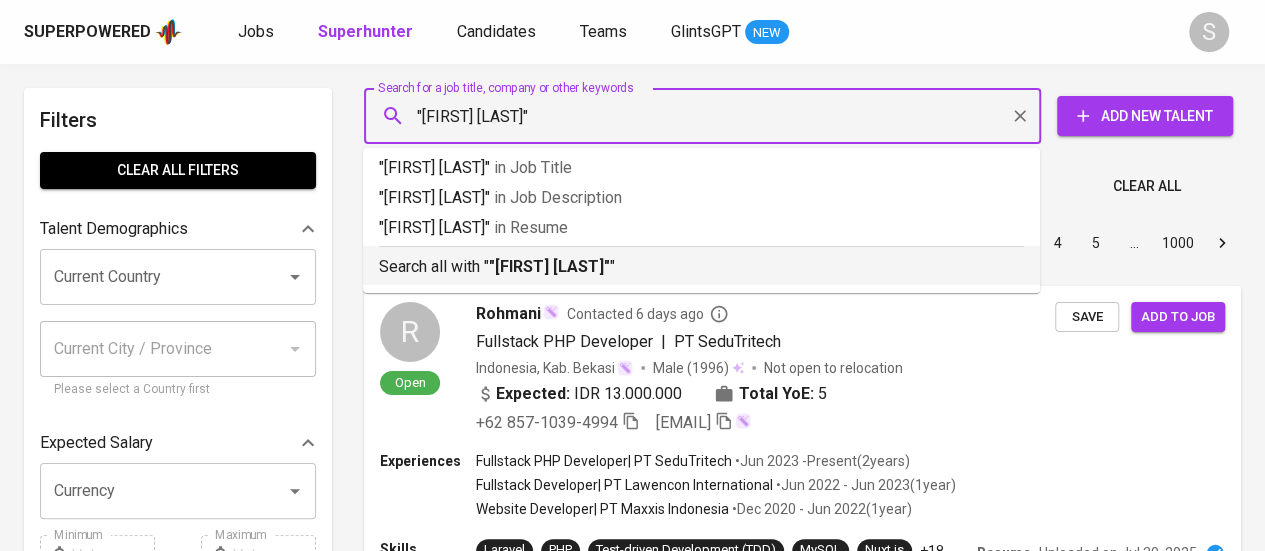 click on ""Silvia Tri Herawati"" at bounding box center [549, 266] 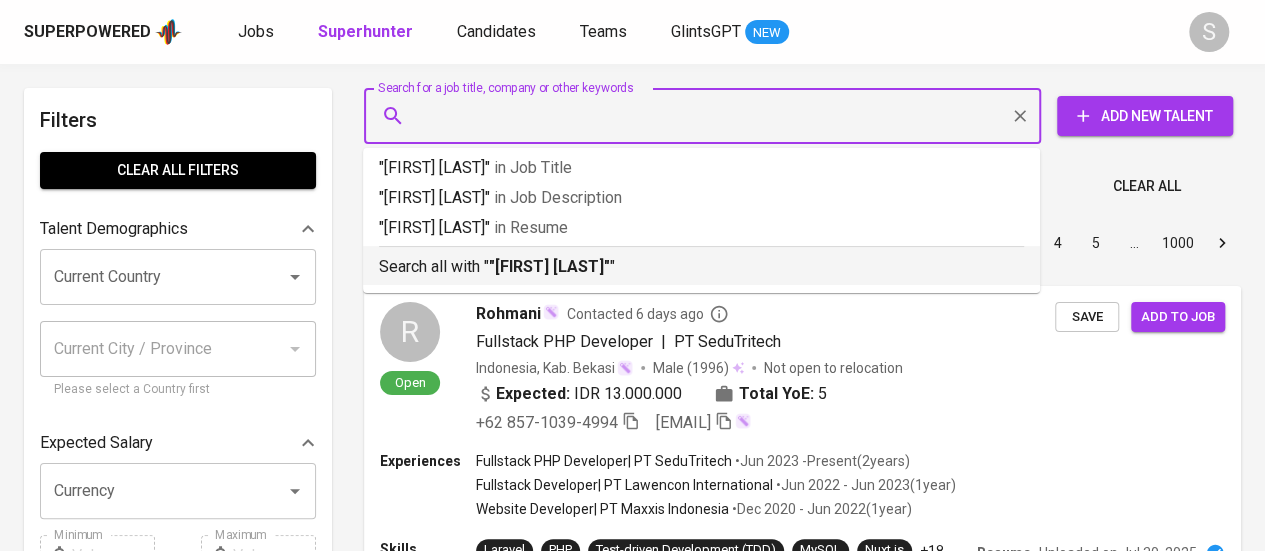 click on "Most Relevant" at bounding box center [474, 243] 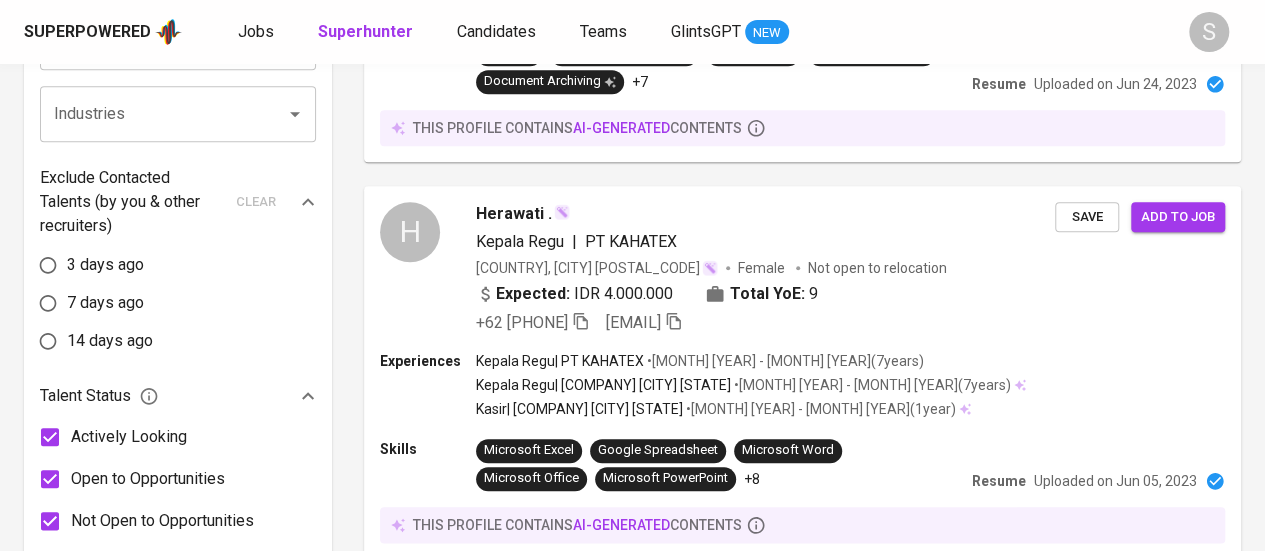 scroll, scrollTop: 0, scrollLeft: 0, axis: both 